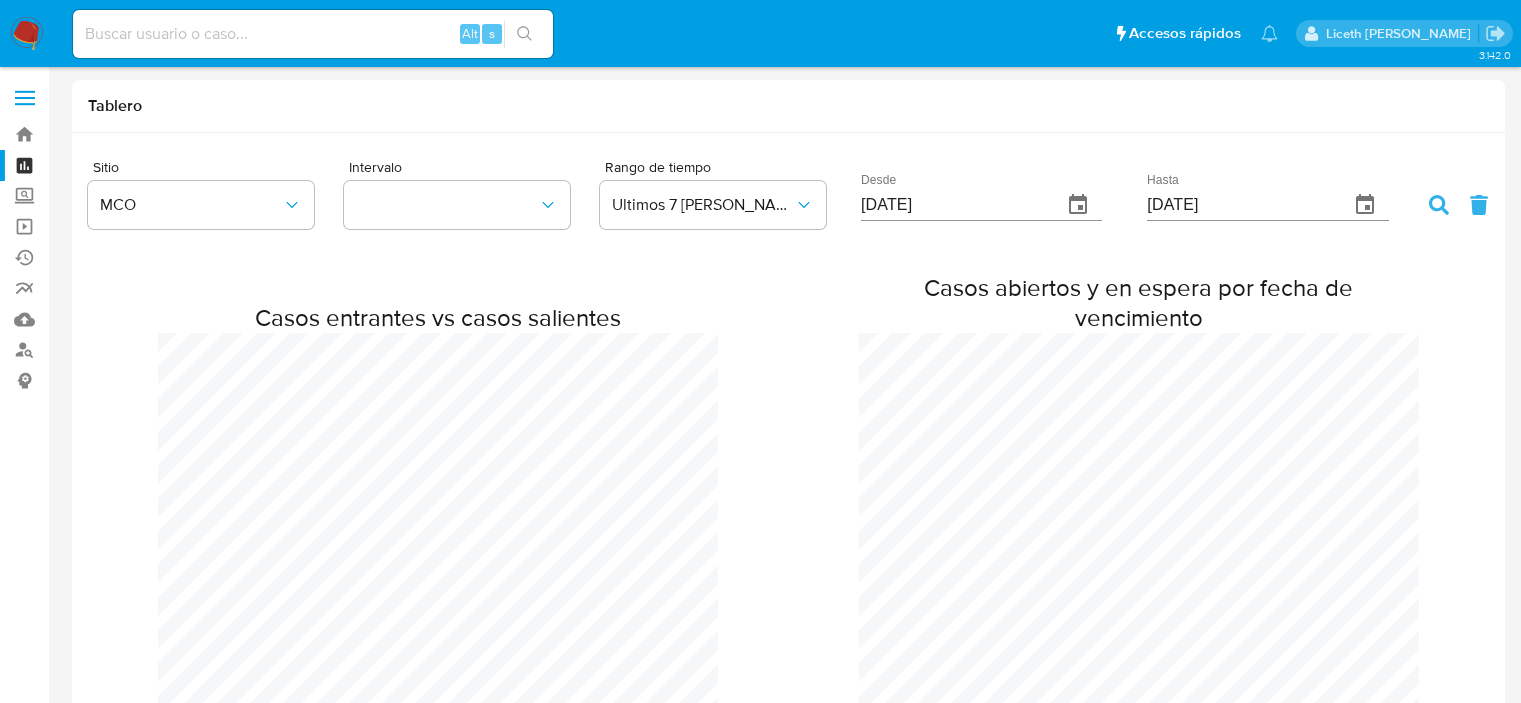 scroll, scrollTop: 0, scrollLeft: 0, axis: both 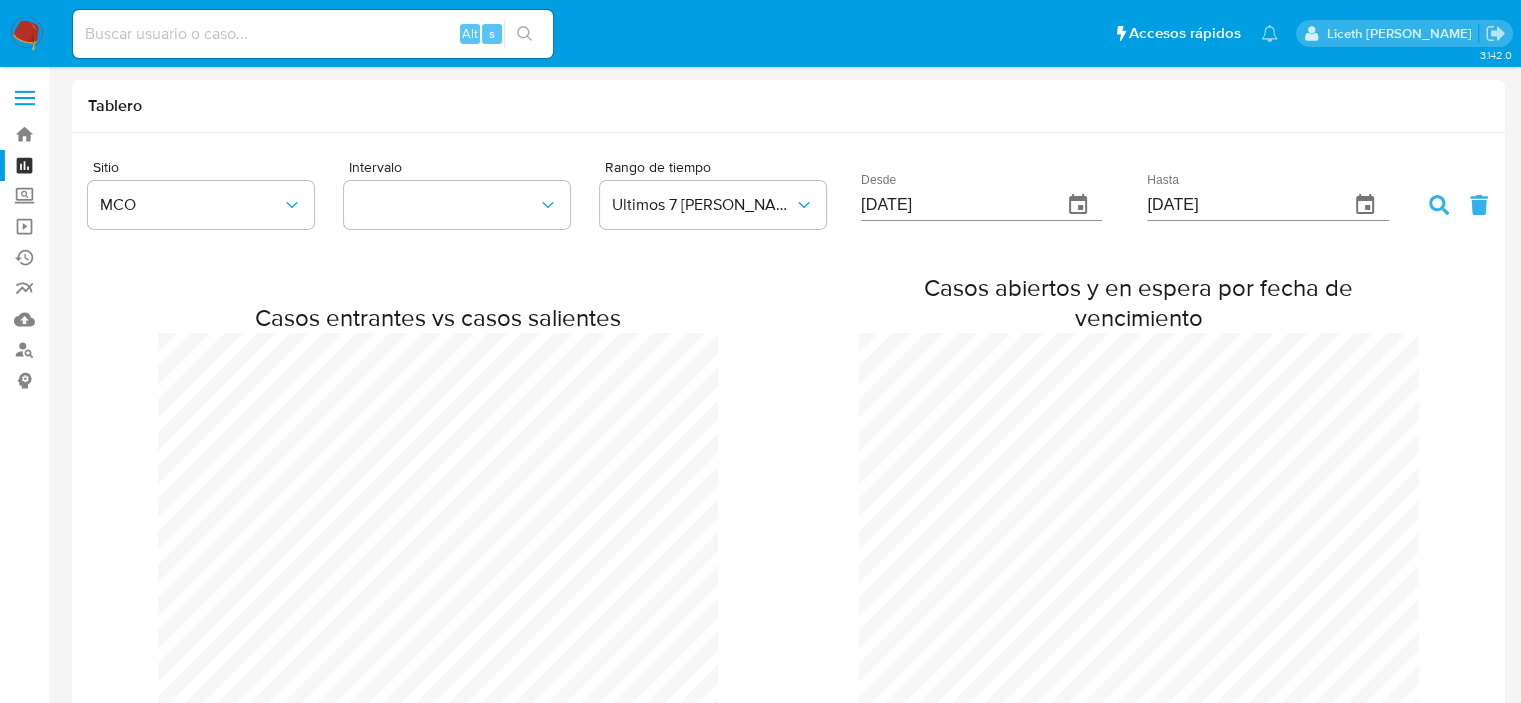 click at bounding box center (27, 34) 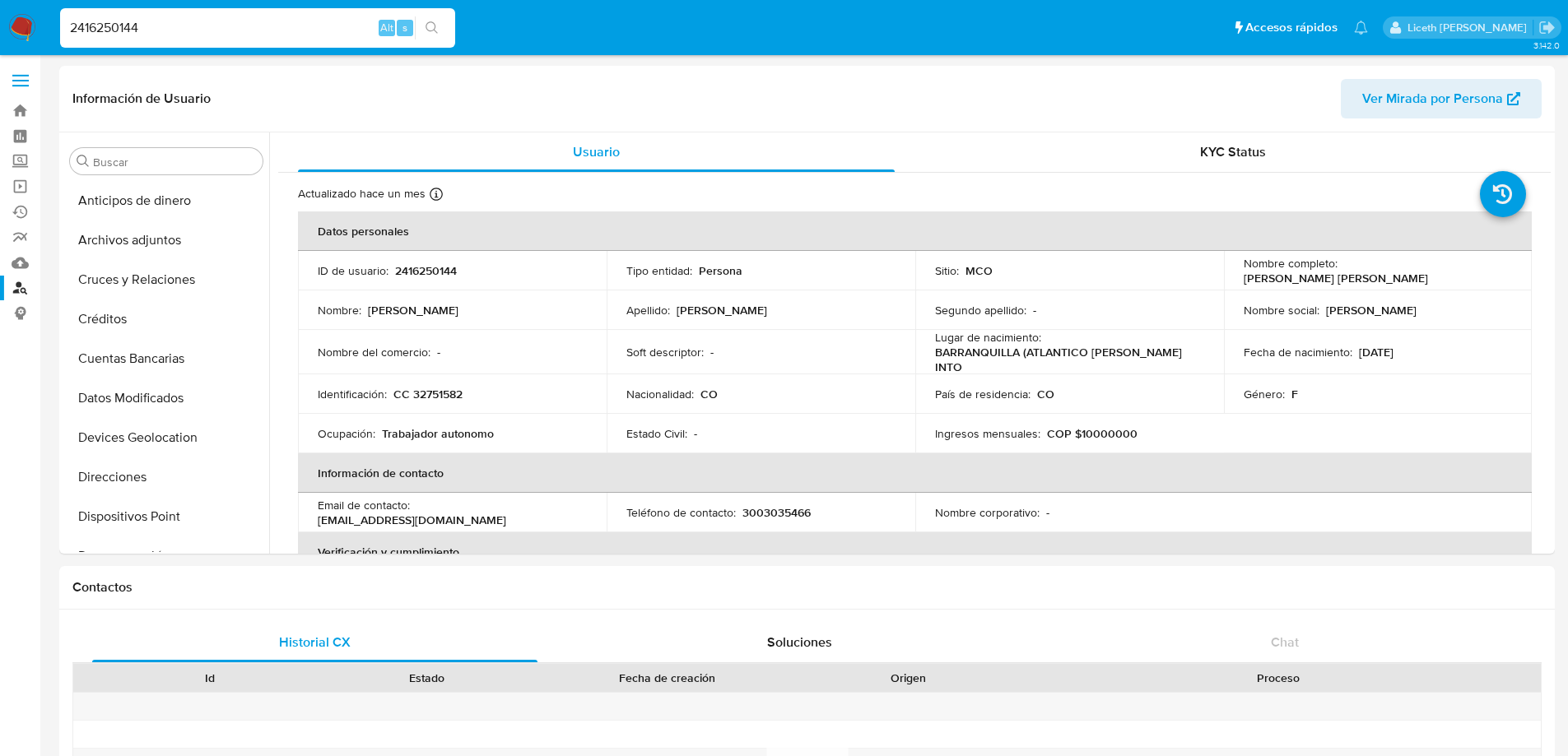 select on "10" 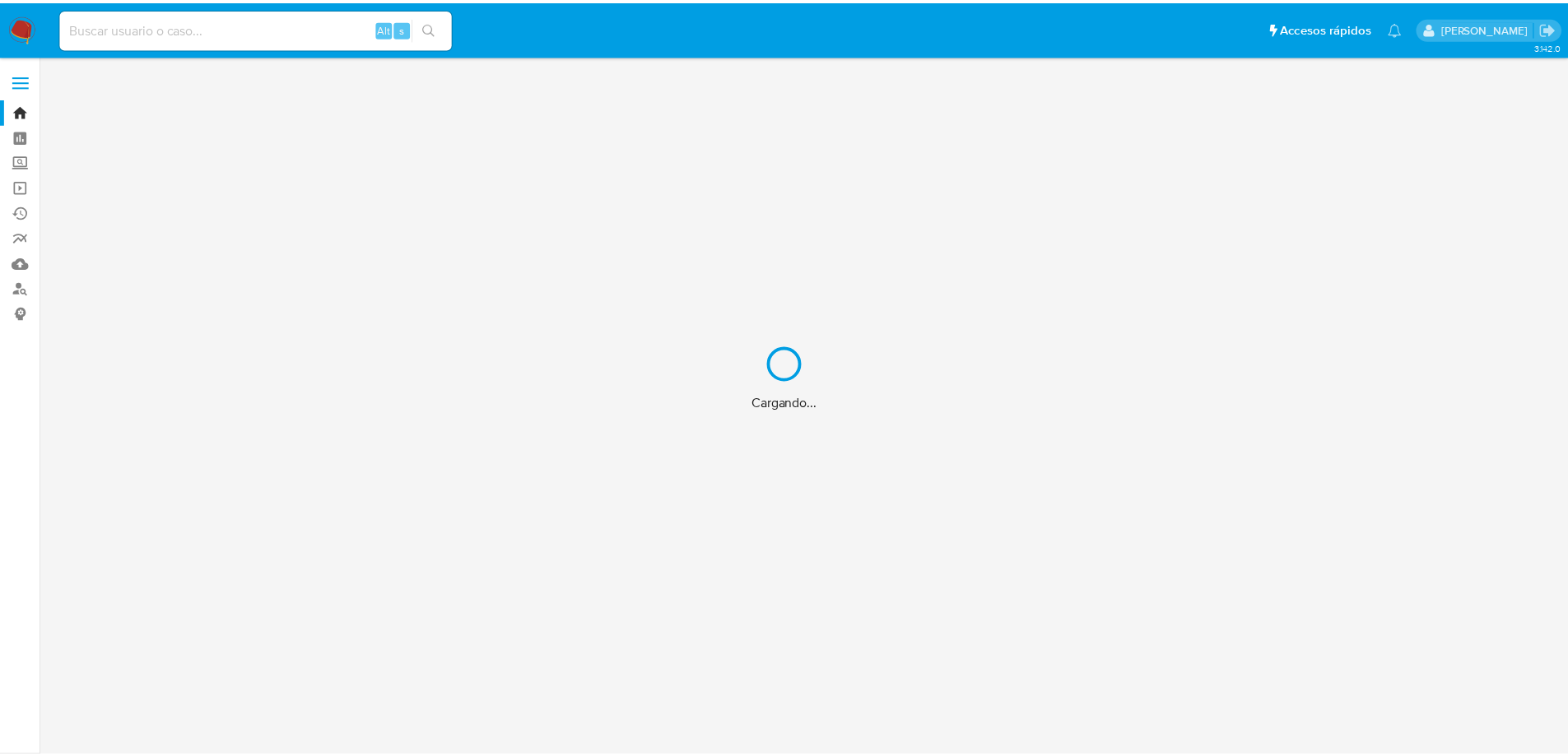 scroll, scrollTop: 0, scrollLeft: 0, axis: both 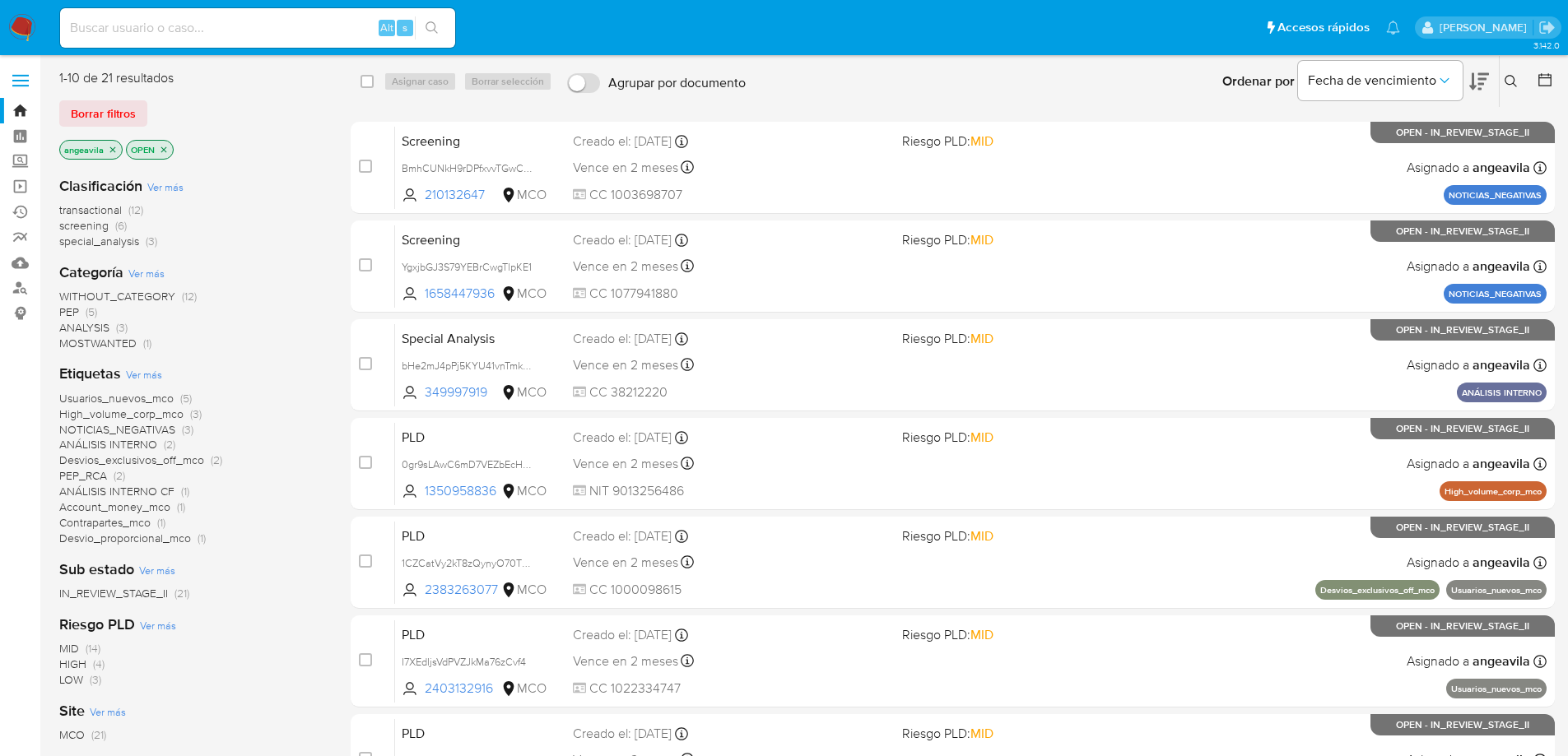 click 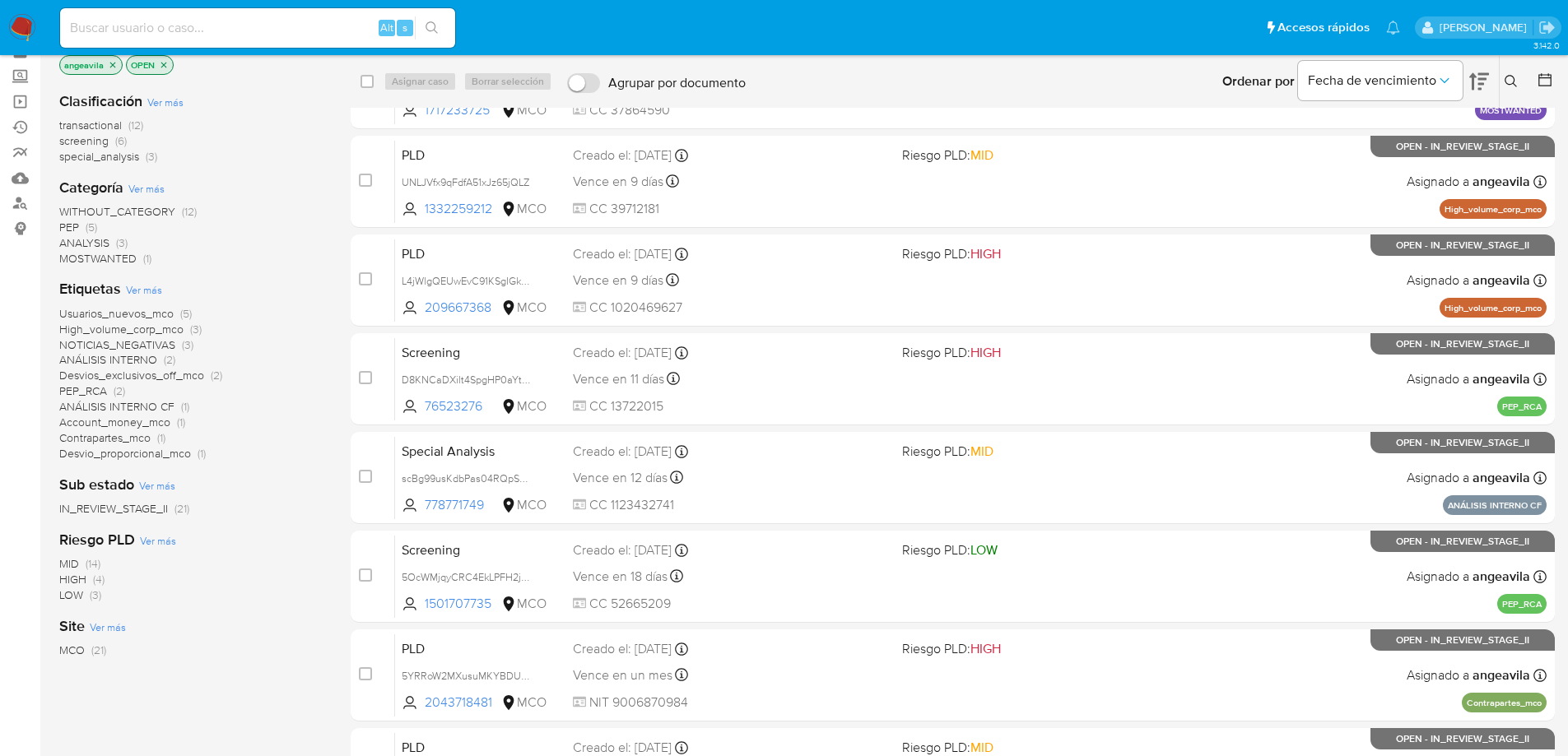 scroll, scrollTop: 82, scrollLeft: 0, axis: vertical 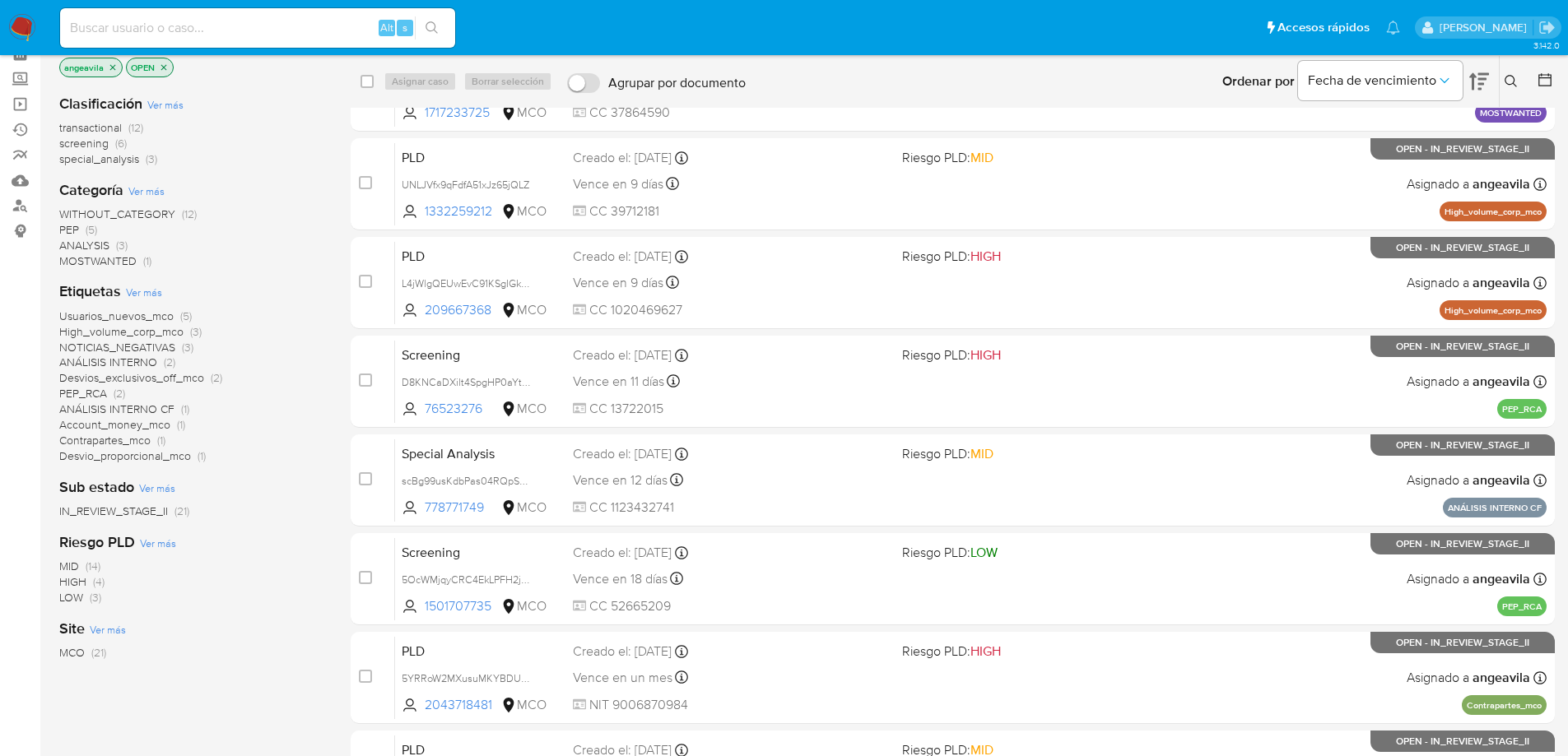click at bounding box center [22, 28] 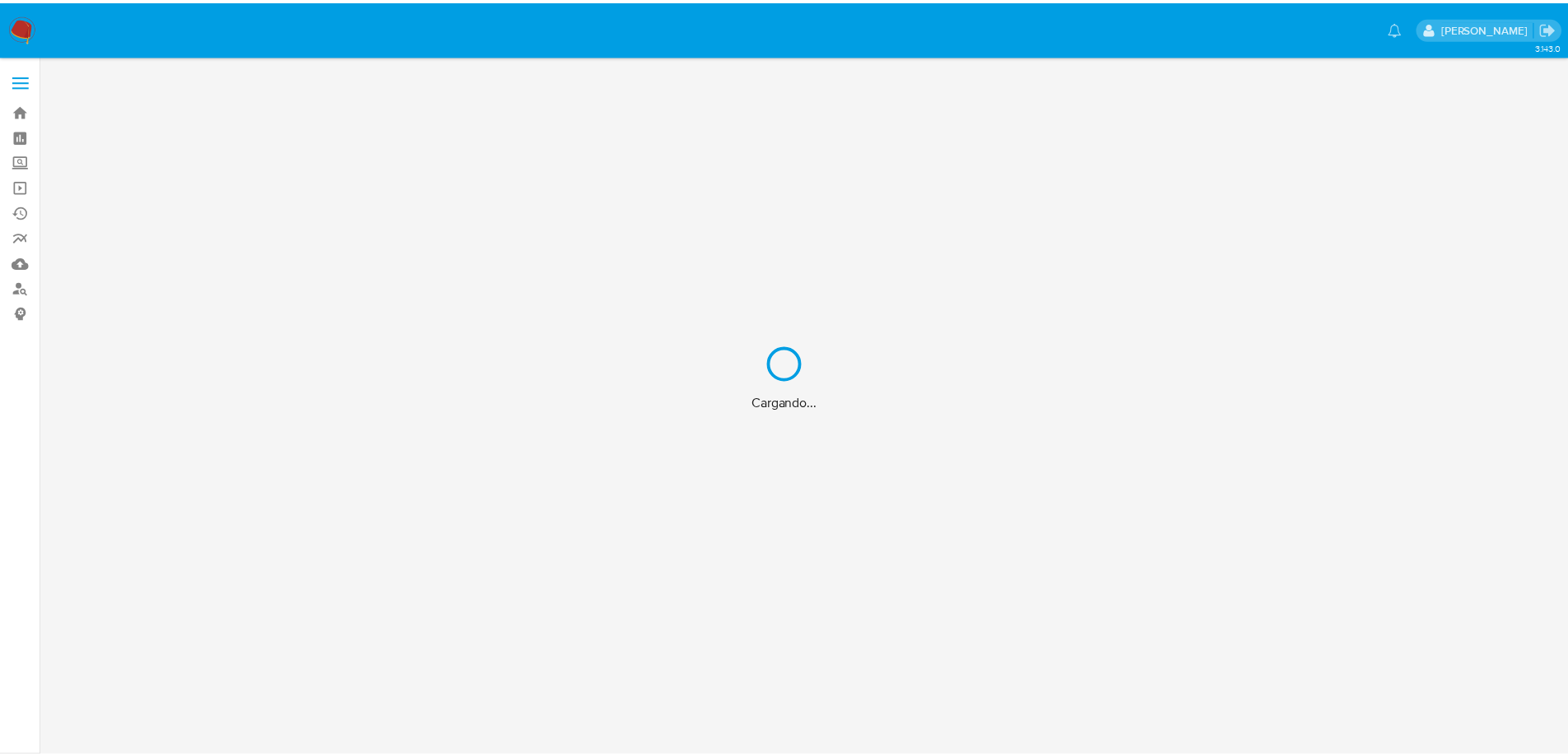 scroll, scrollTop: 0, scrollLeft: 0, axis: both 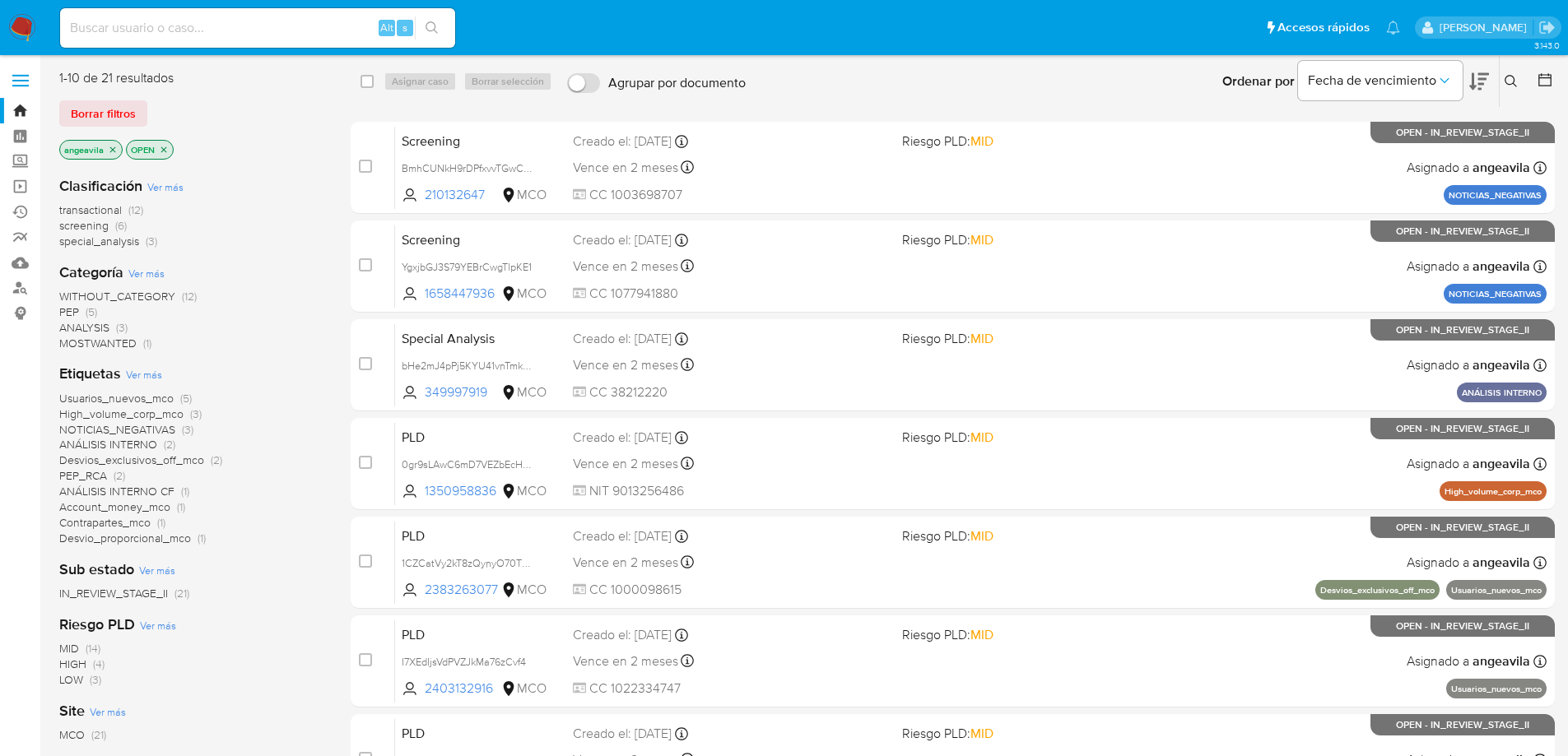 click 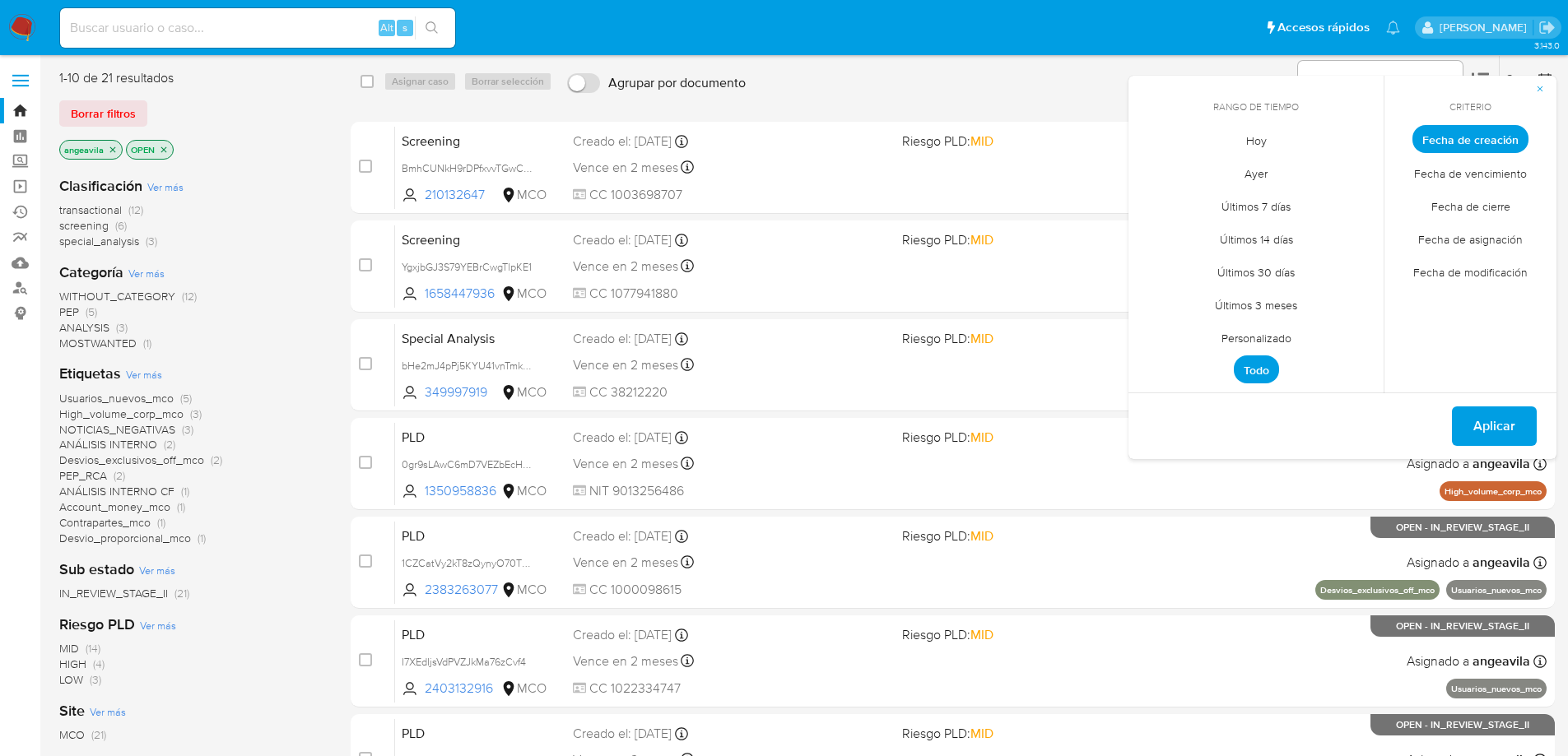 click on "Fecha de cierre" at bounding box center (1471, 206) 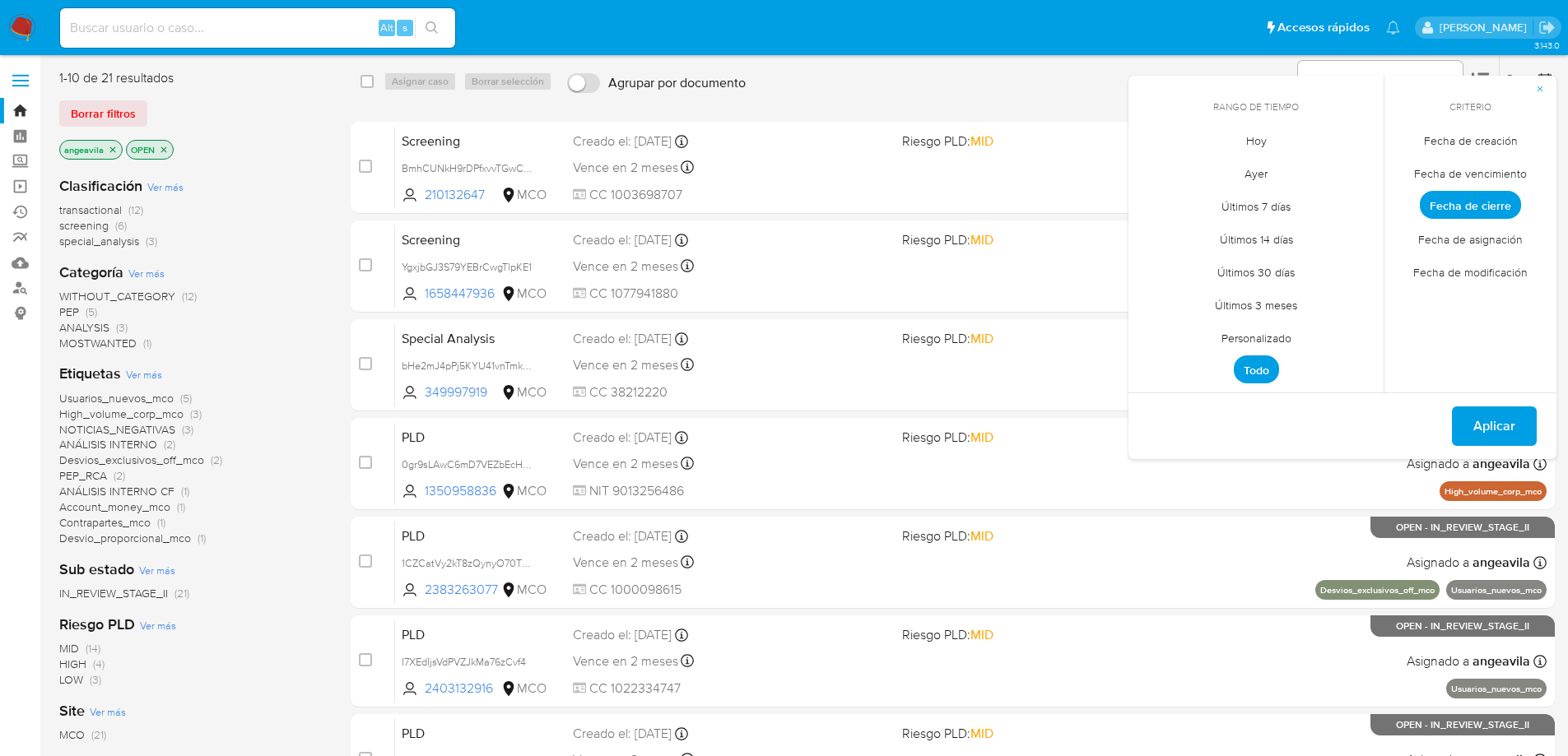 click on "Personalizado" at bounding box center [1256, 337] 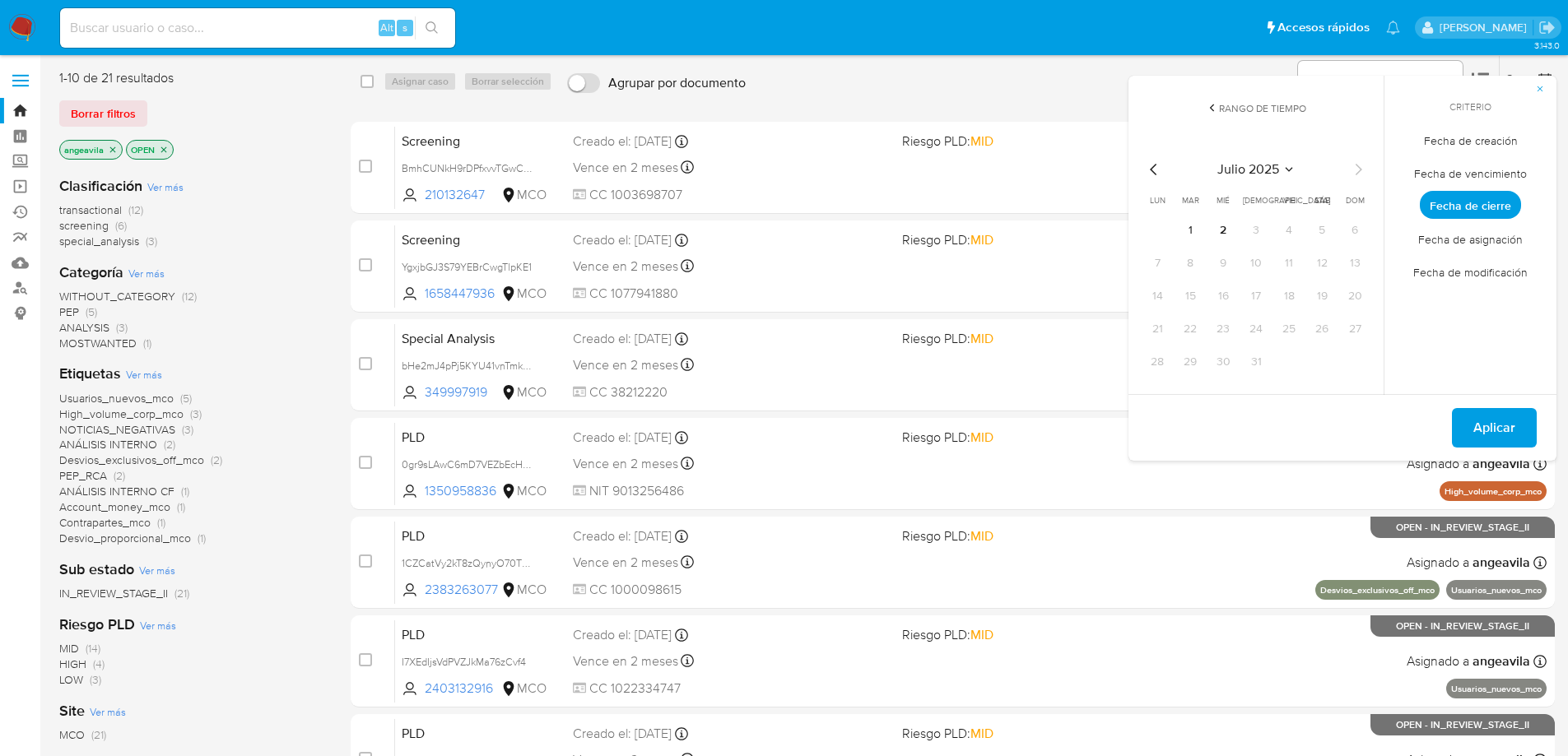 click 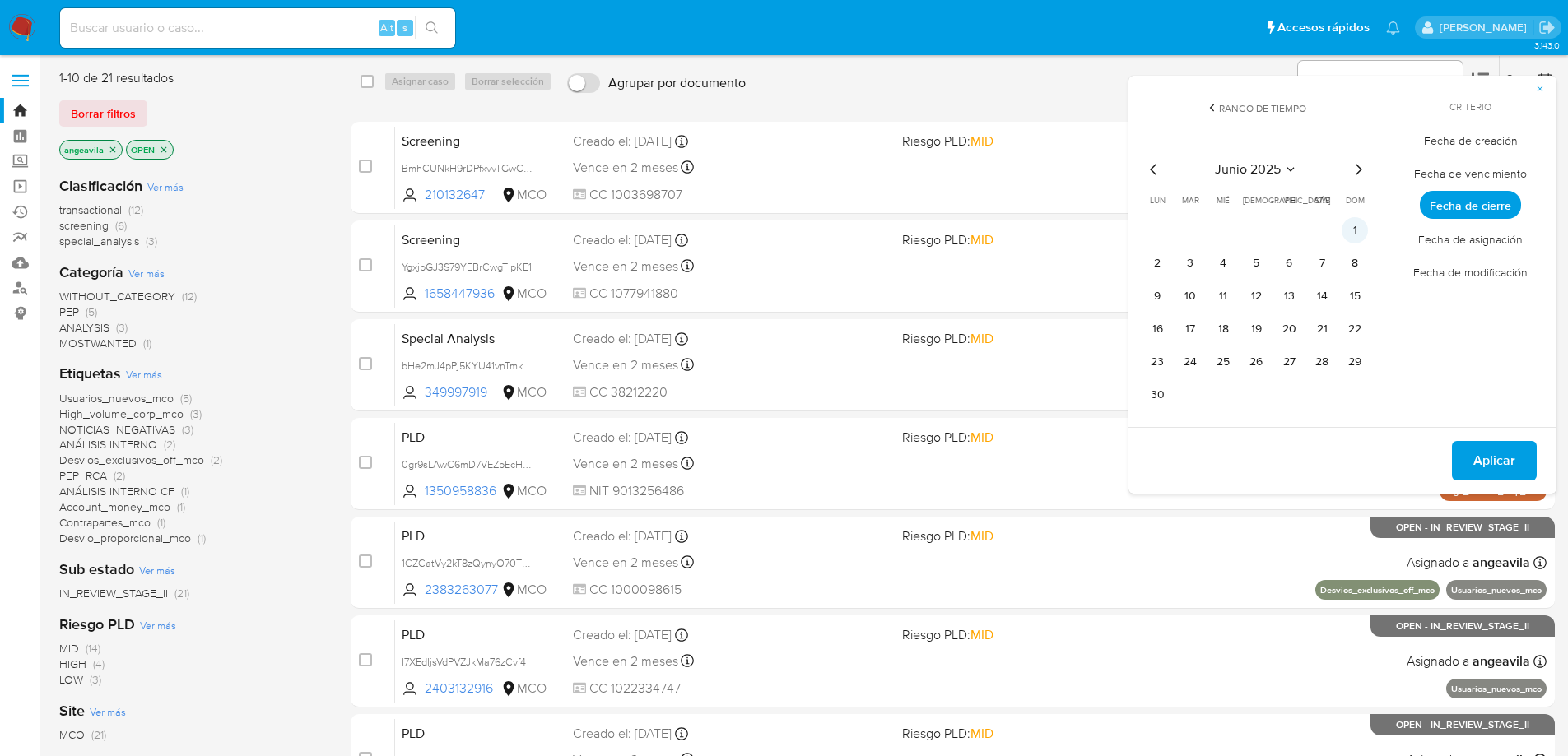 click on "1" at bounding box center (1355, 230) 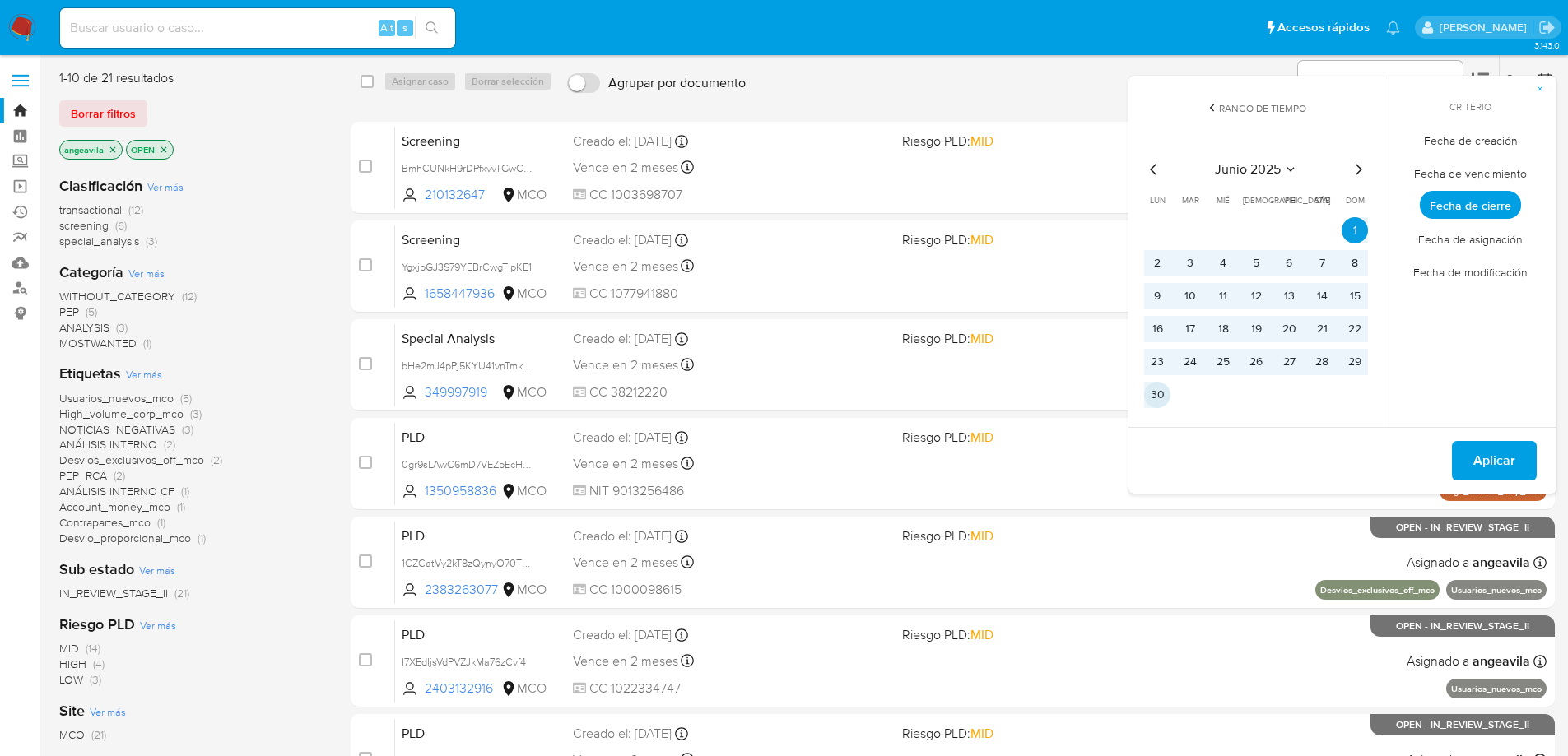 click on "30" at bounding box center [1157, 395] 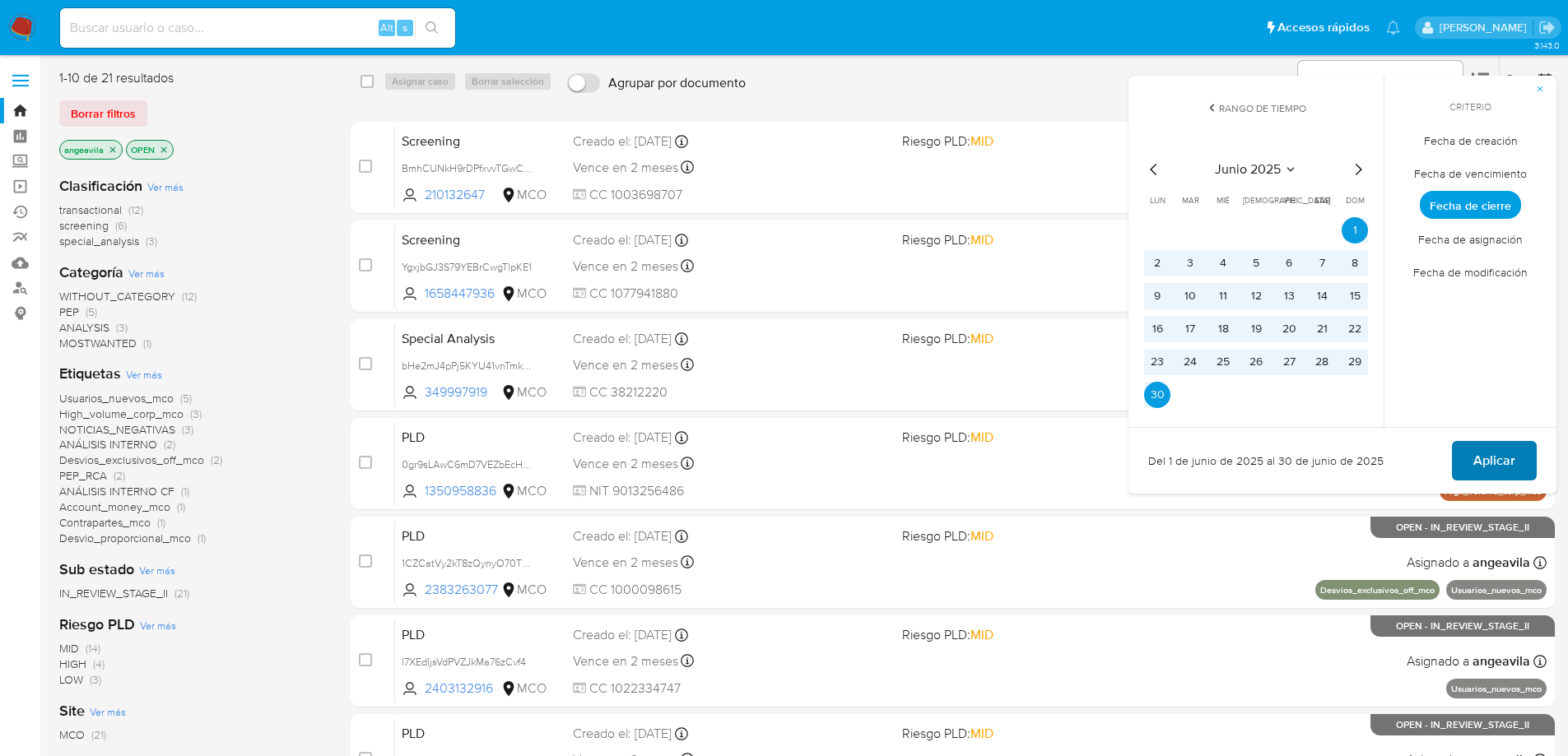 click on "Aplicar" at bounding box center [1494, 461] 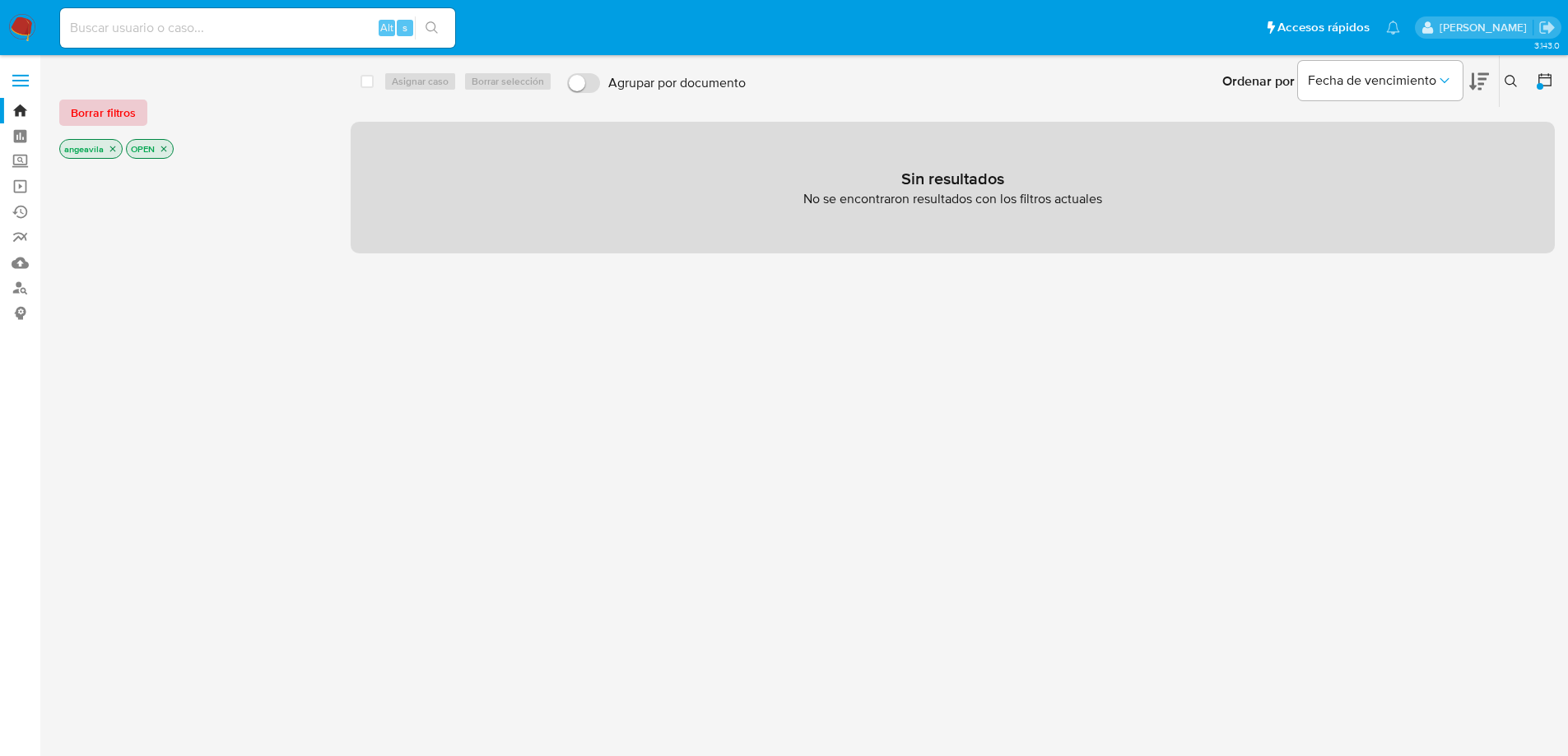 click on "Borrar filtros" at bounding box center [103, 113] 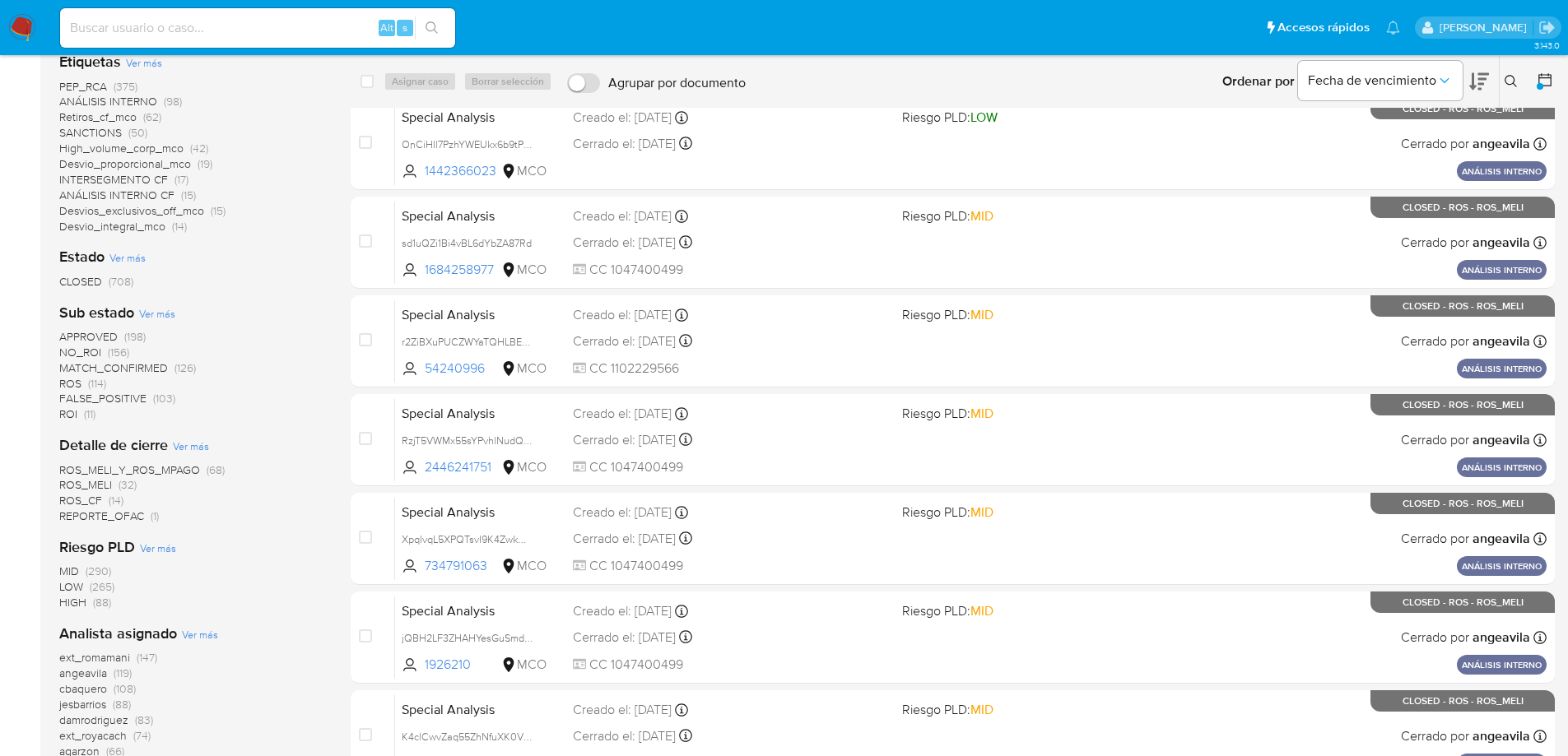 scroll, scrollTop: 483, scrollLeft: 0, axis: vertical 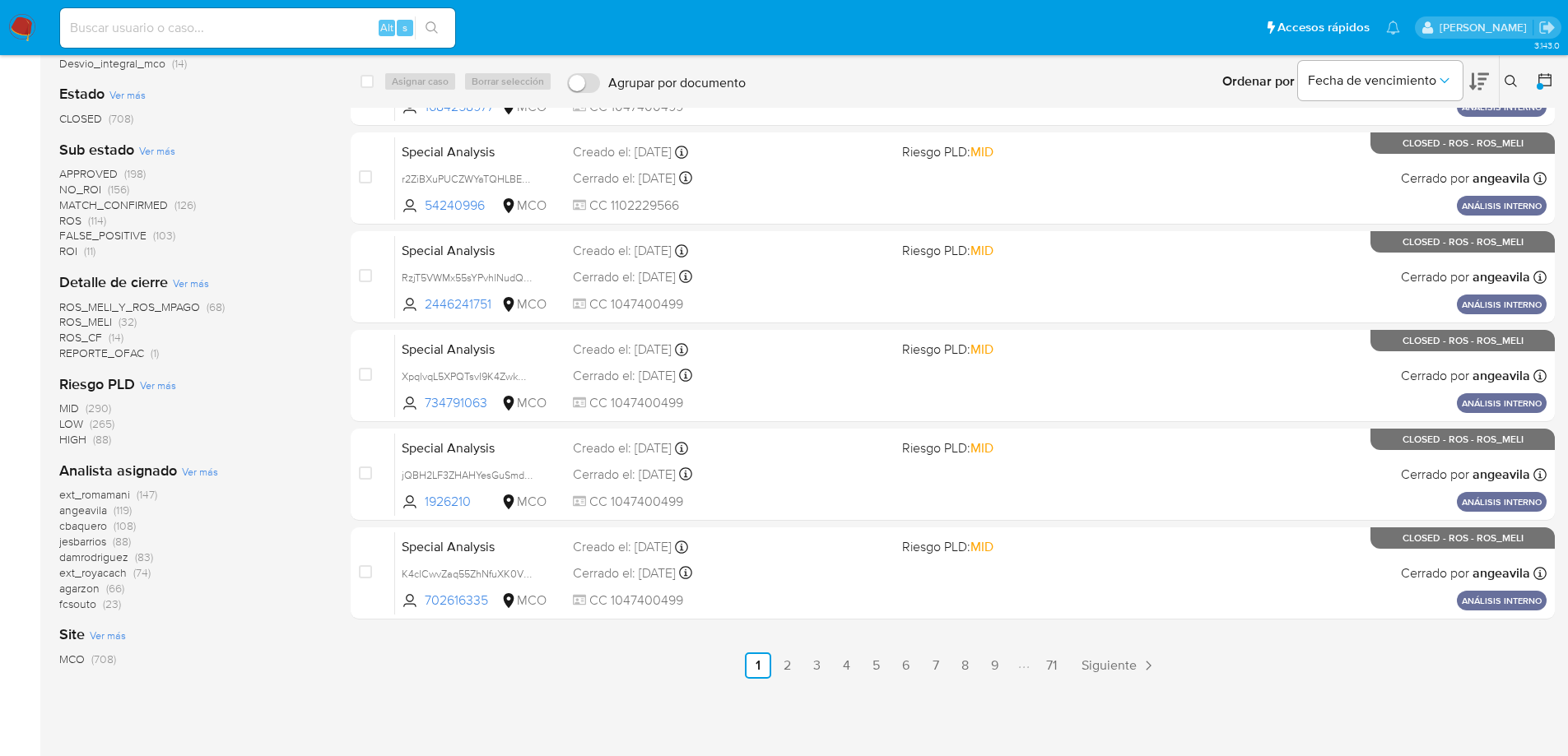click on "ext_romamani" at bounding box center (95, 494) 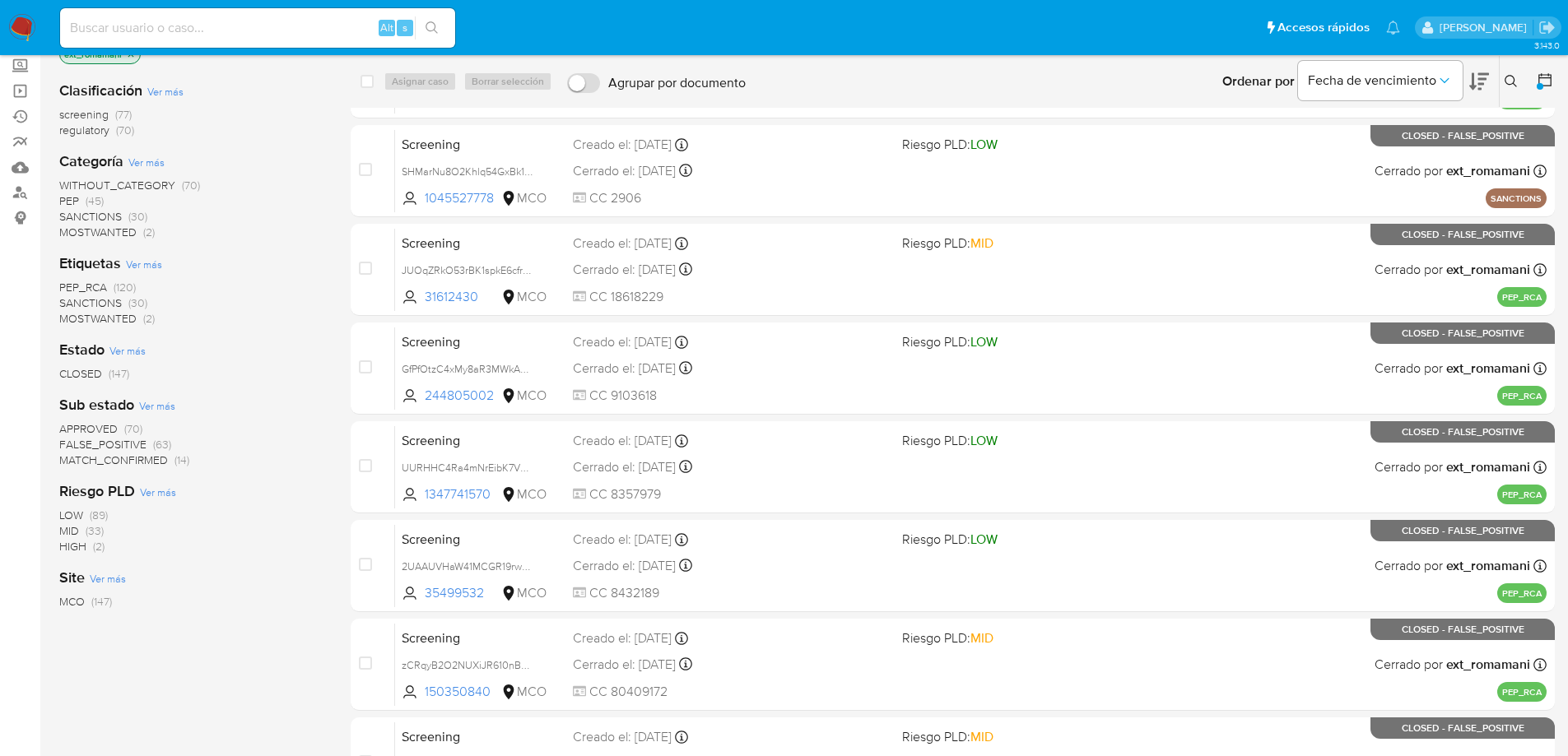 scroll, scrollTop: 0, scrollLeft: 0, axis: both 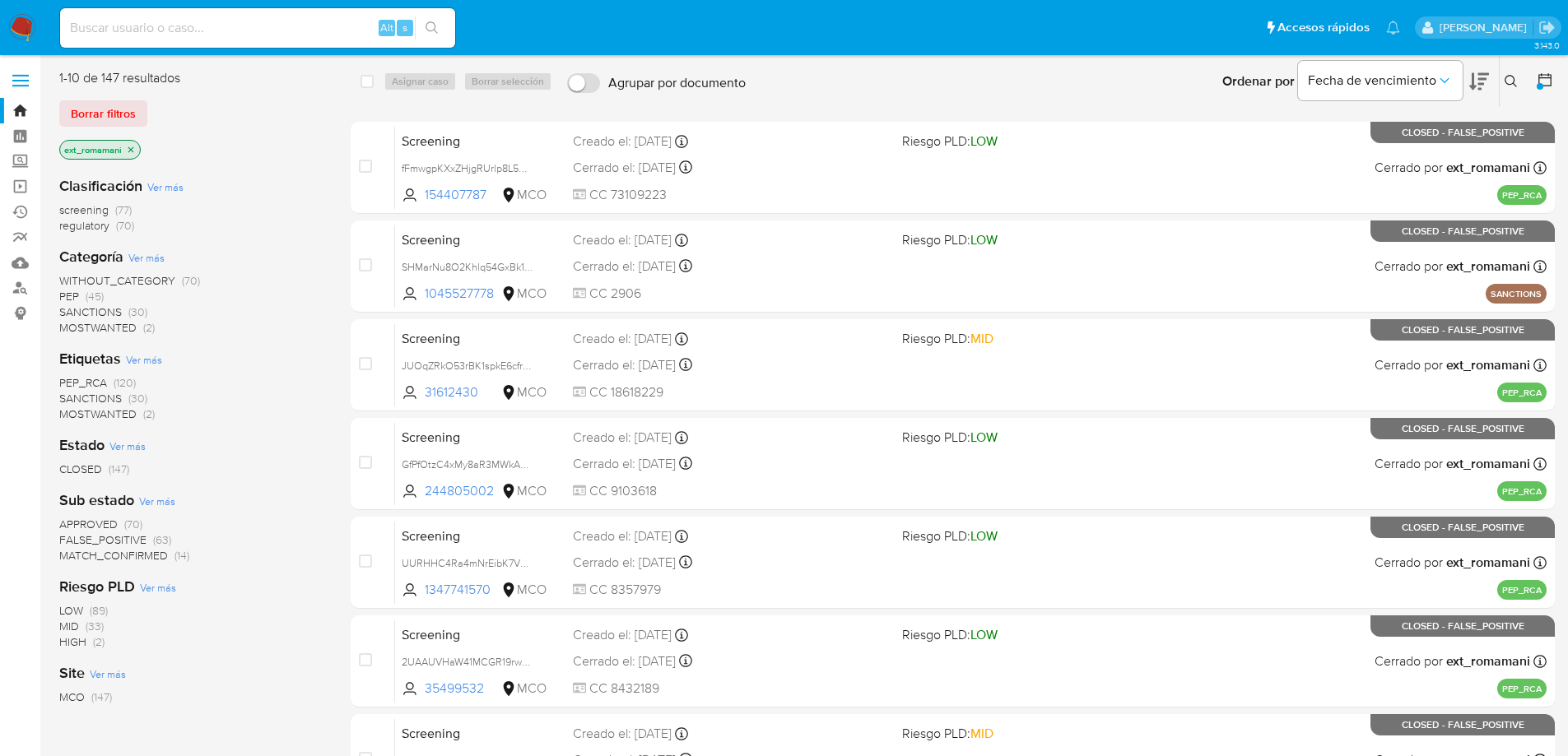 click 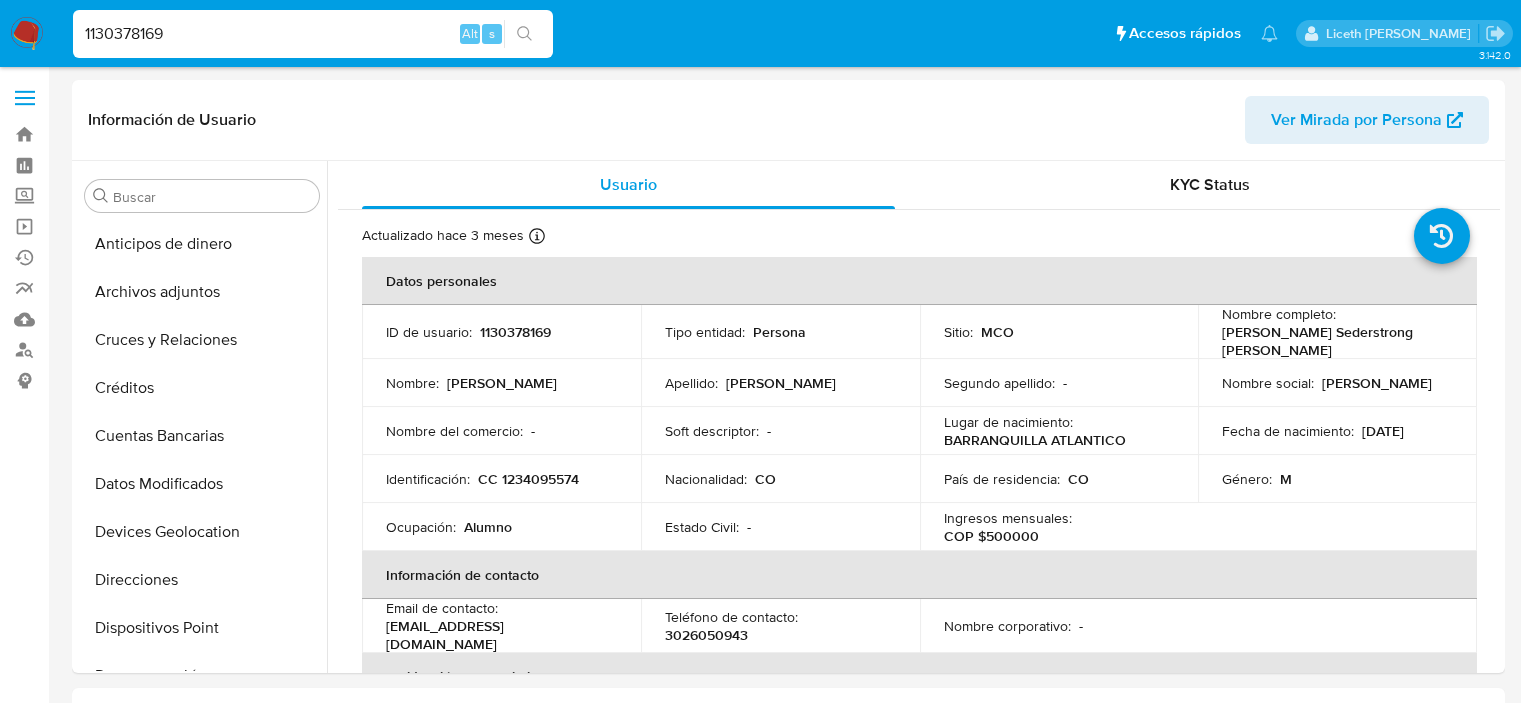 select on "10" 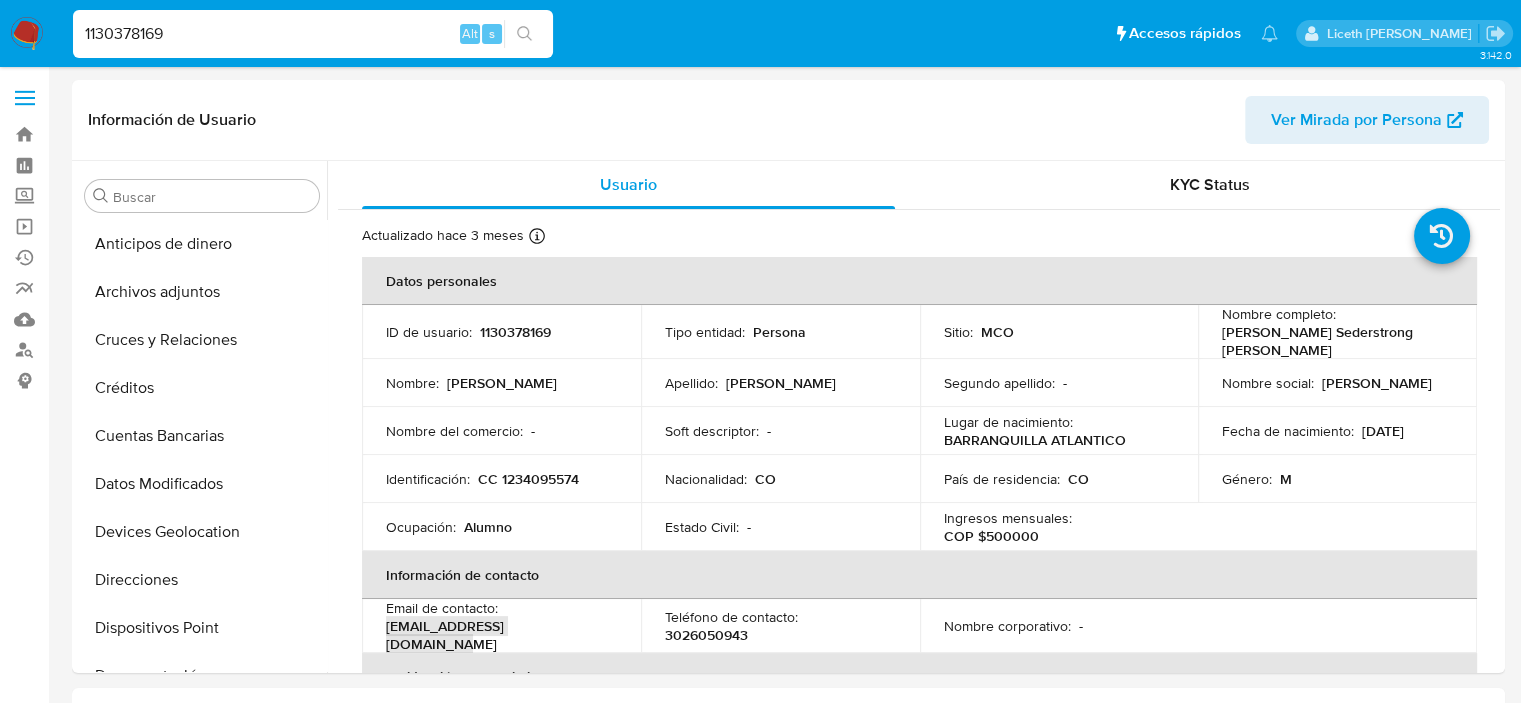 scroll, scrollTop: 796, scrollLeft: 0, axis: vertical 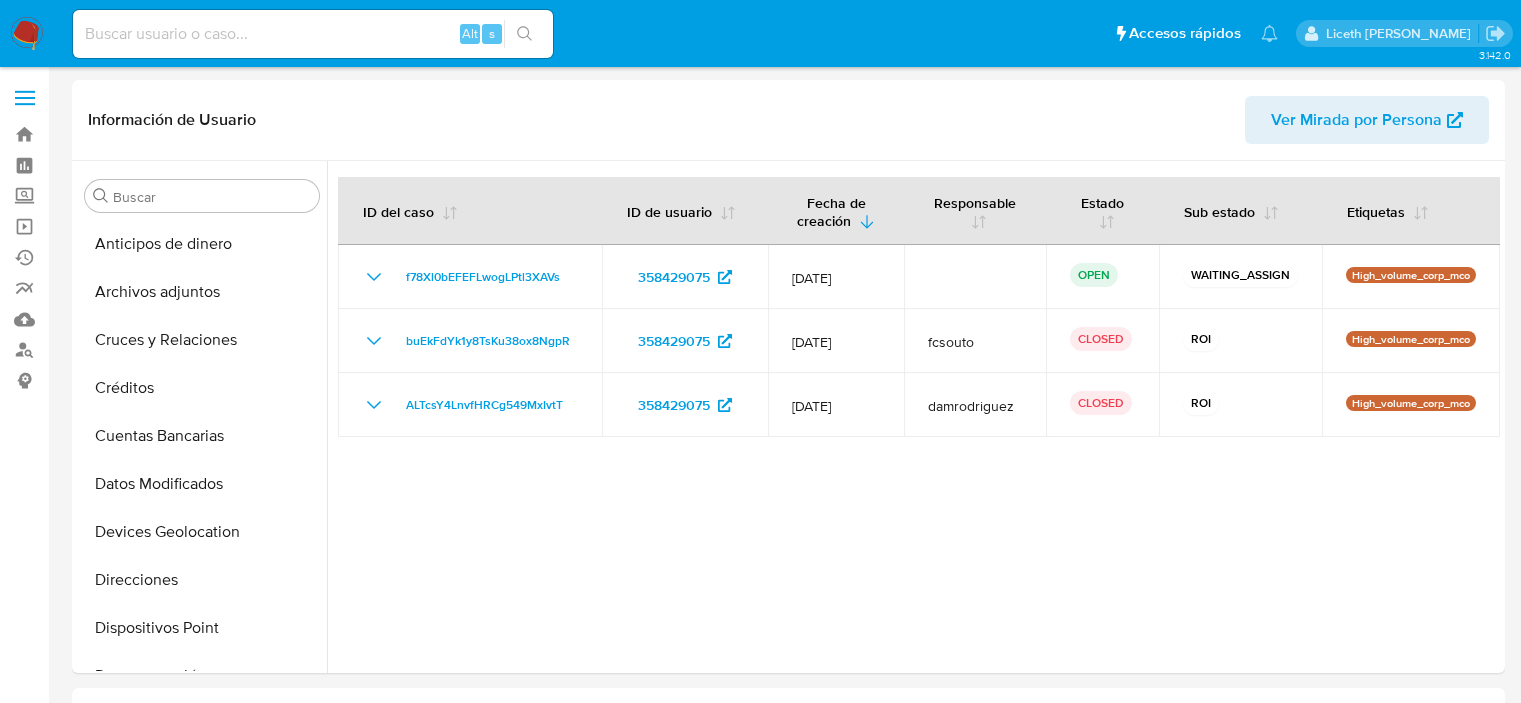 select on "10" 